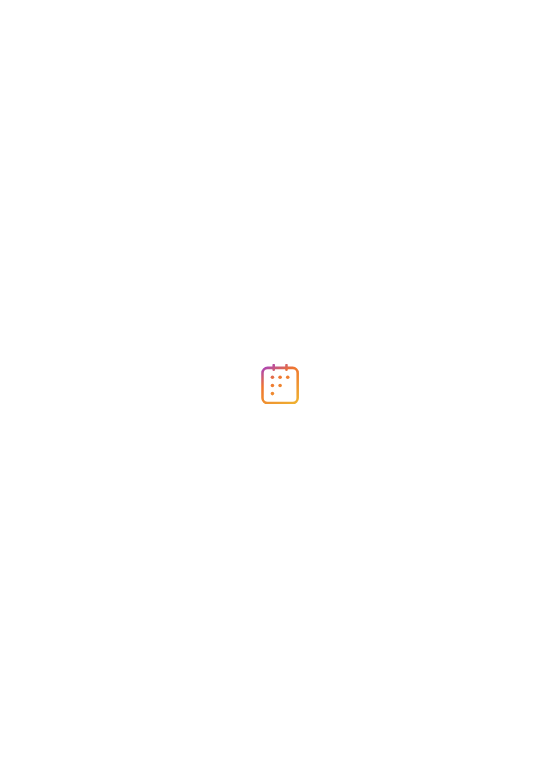 scroll, scrollTop: 0, scrollLeft: 0, axis: both 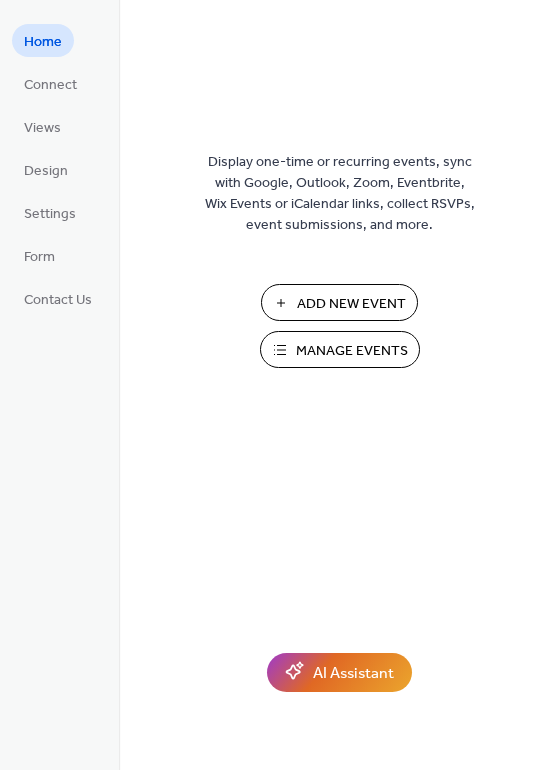 click on "Add New Event" at bounding box center [351, 304] 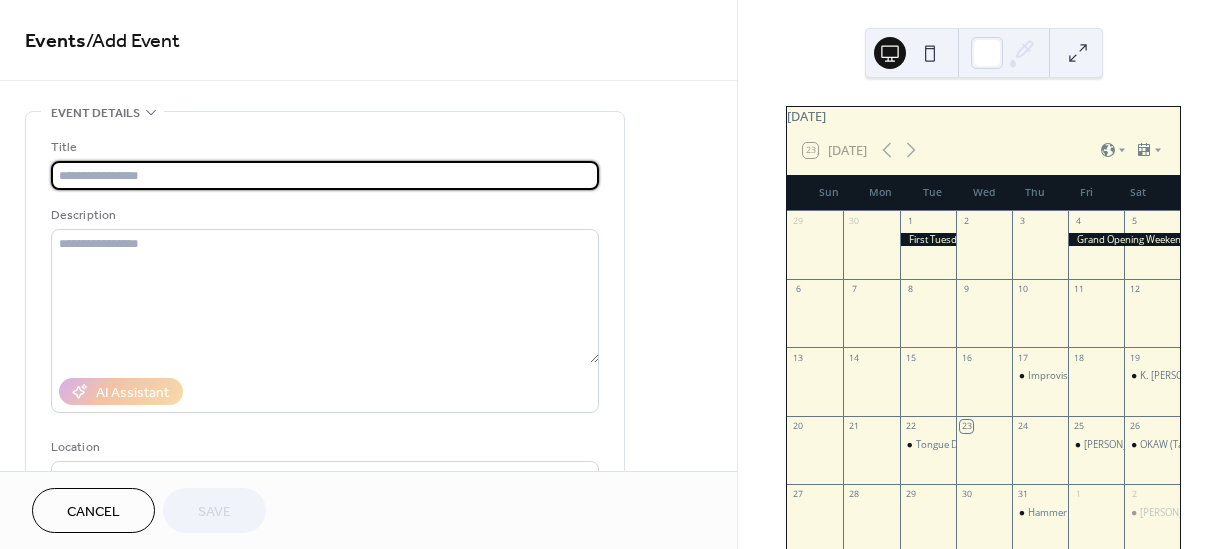 scroll, scrollTop: 0, scrollLeft: 0, axis: both 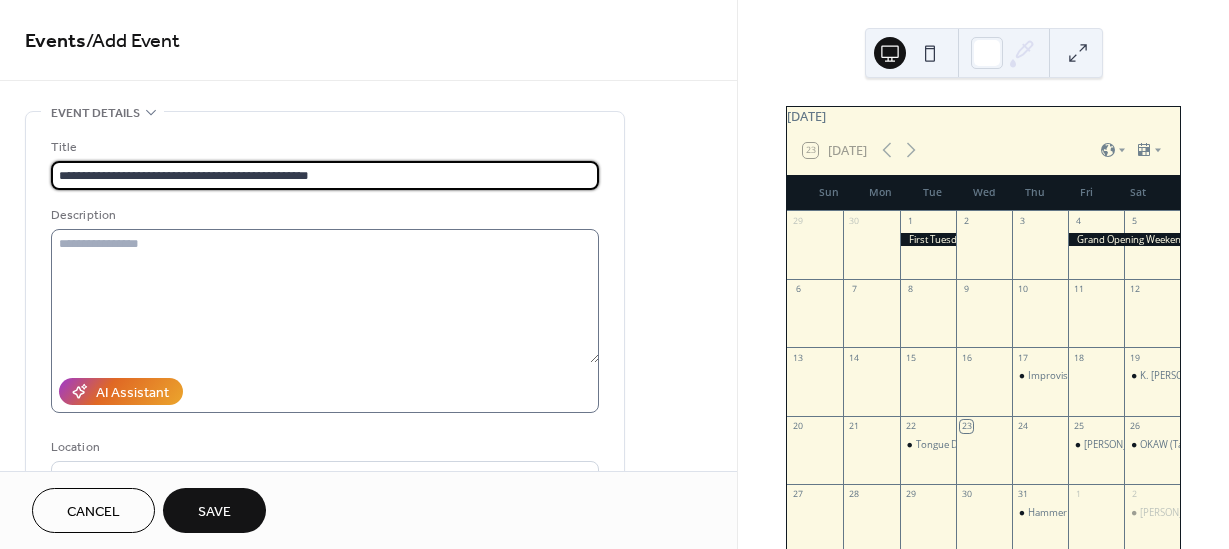 type on "**********" 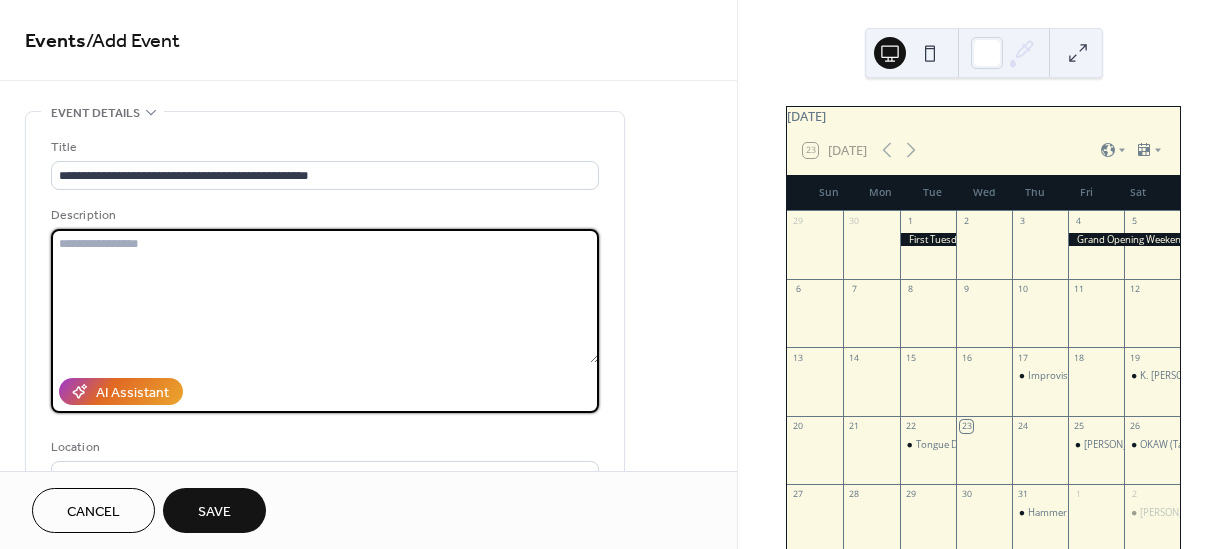 click at bounding box center (325, 296) 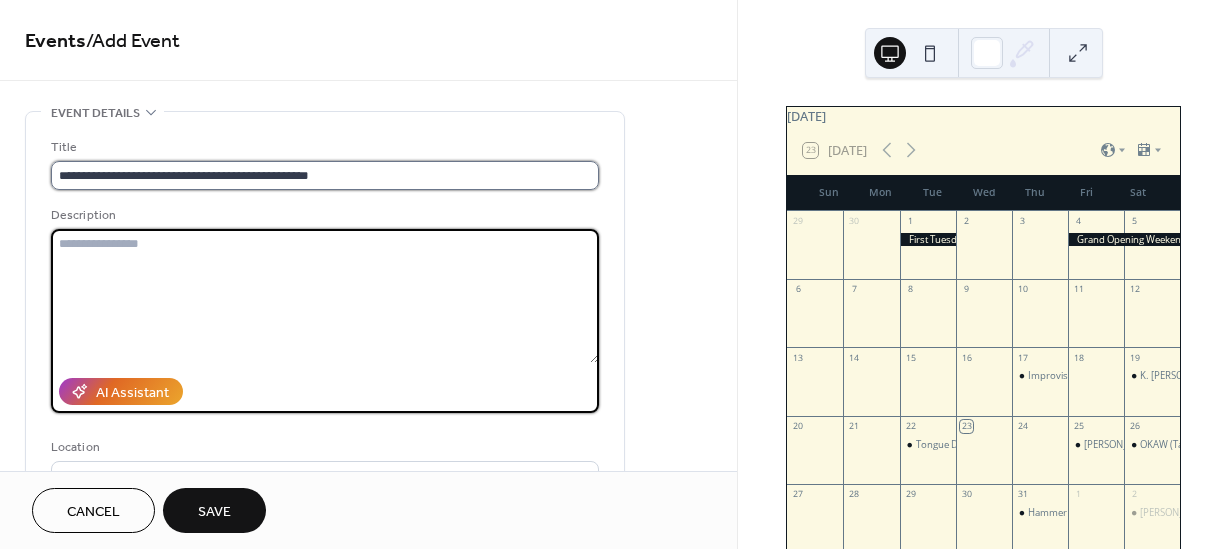 click on "**********" at bounding box center [325, 175] 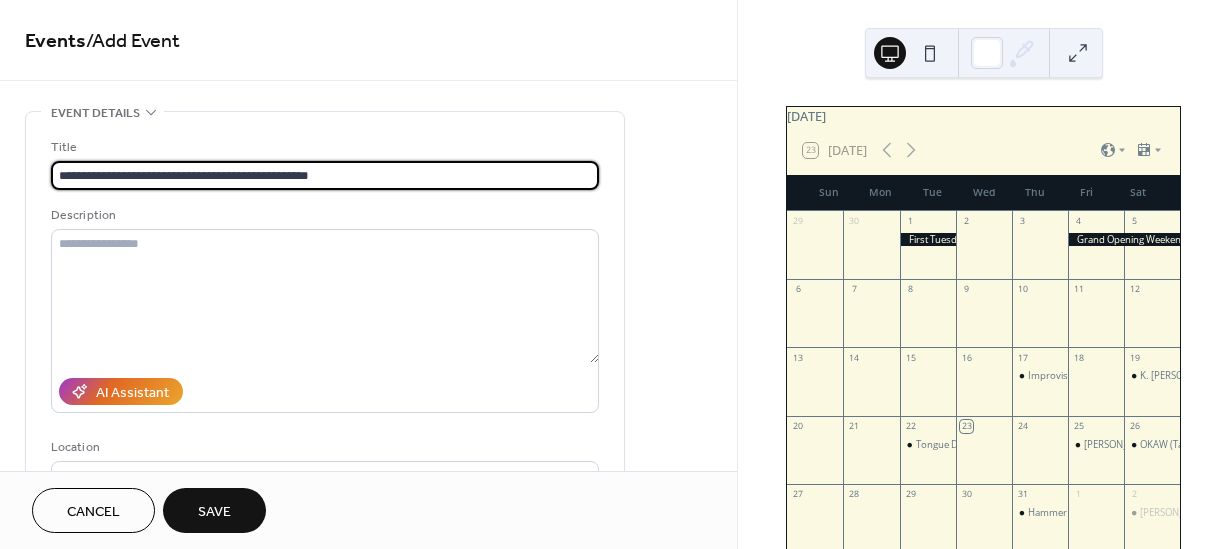 click on "**********" at bounding box center [325, 175] 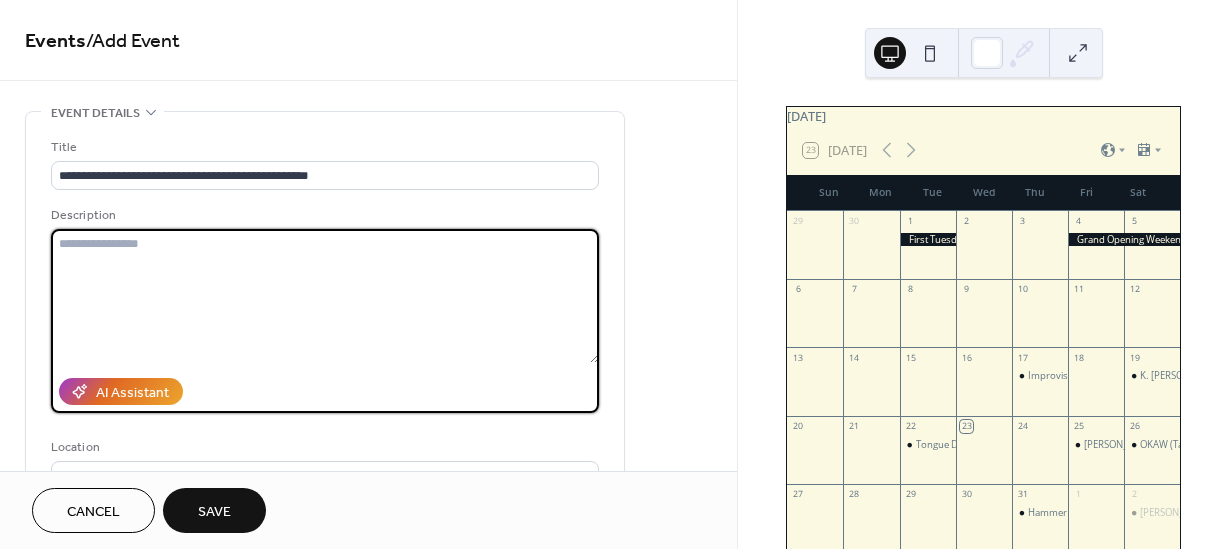 click at bounding box center [325, 296] 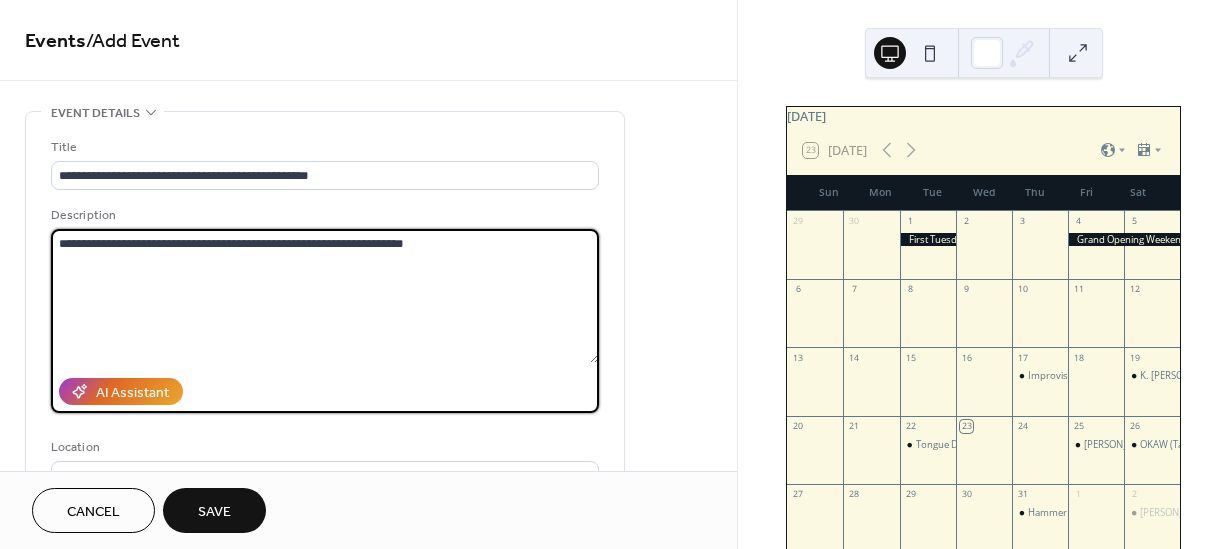 click on "**********" at bounding box center (325, 296) 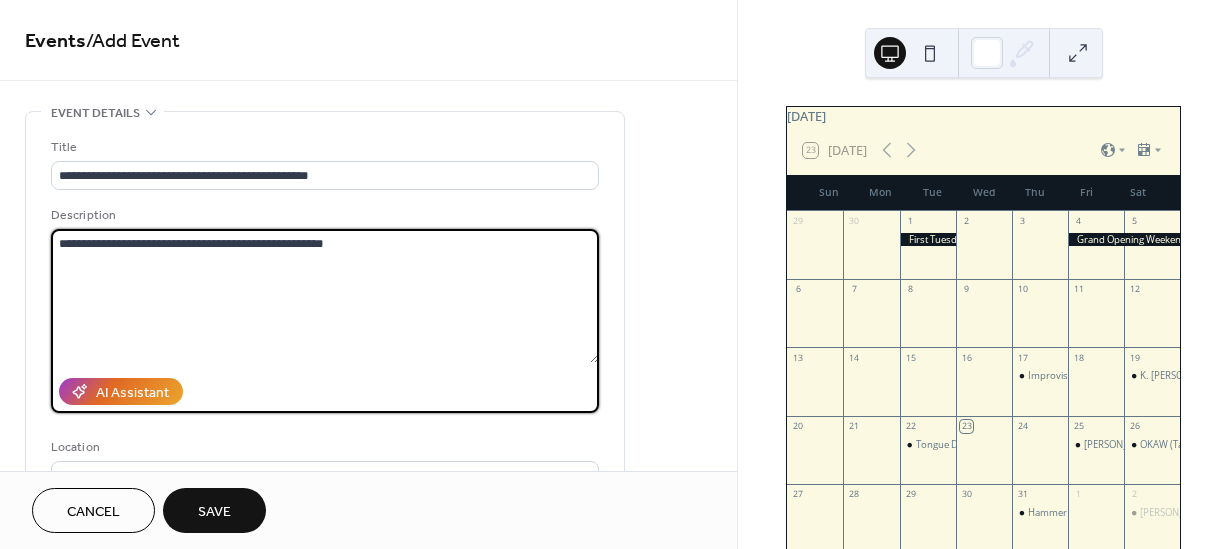 click on "**********" at bounding box center (325, 296) 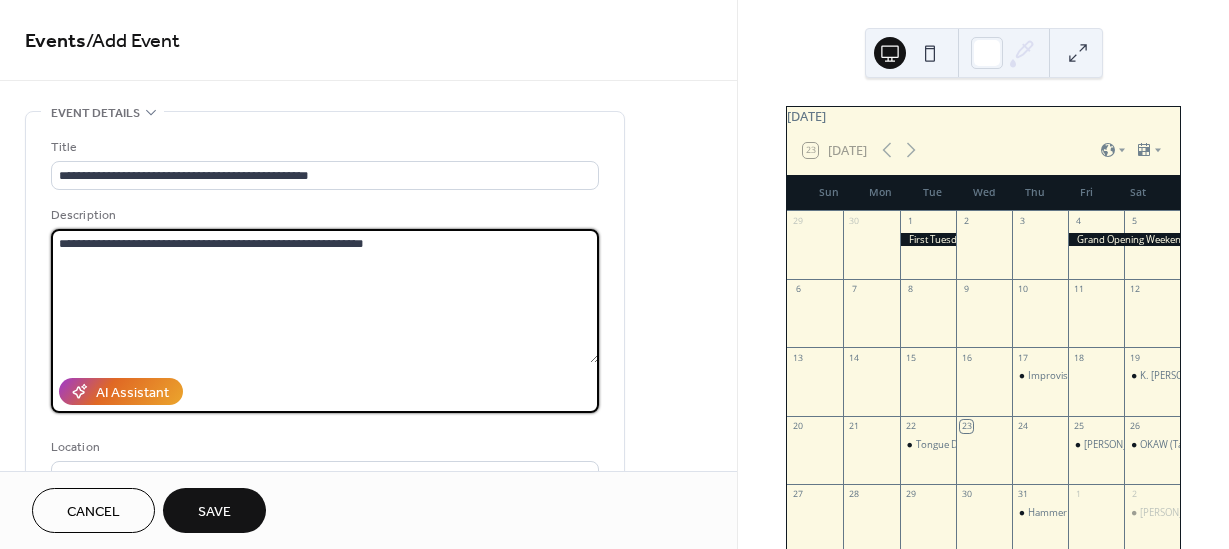 click on "**********" at bounding box center (325, 296) 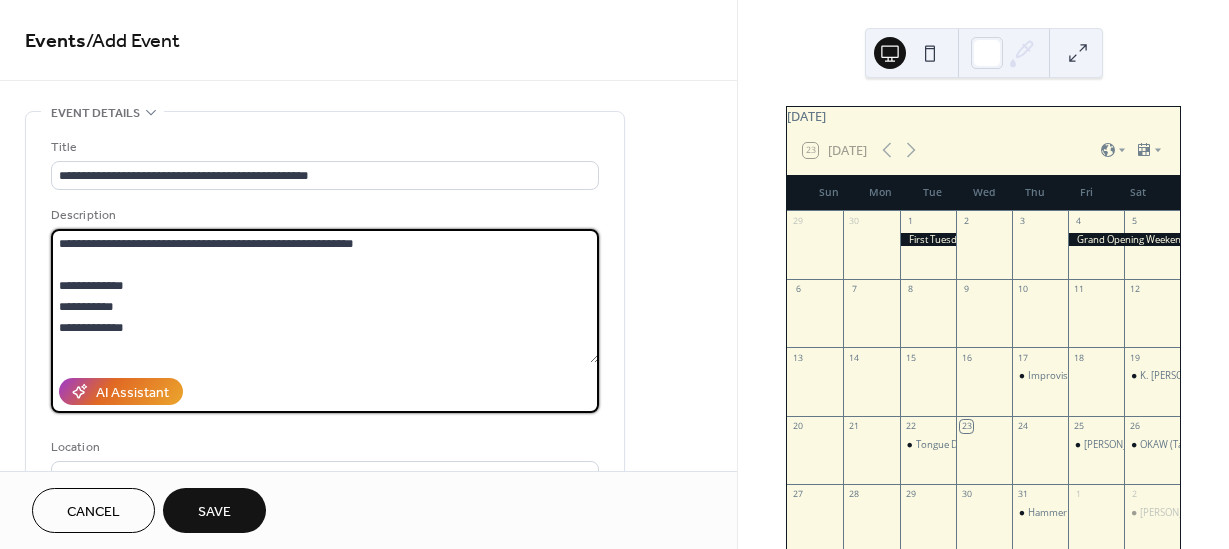 scroll, scrollTop: 18, scrollLeft: 0, axis: vertical 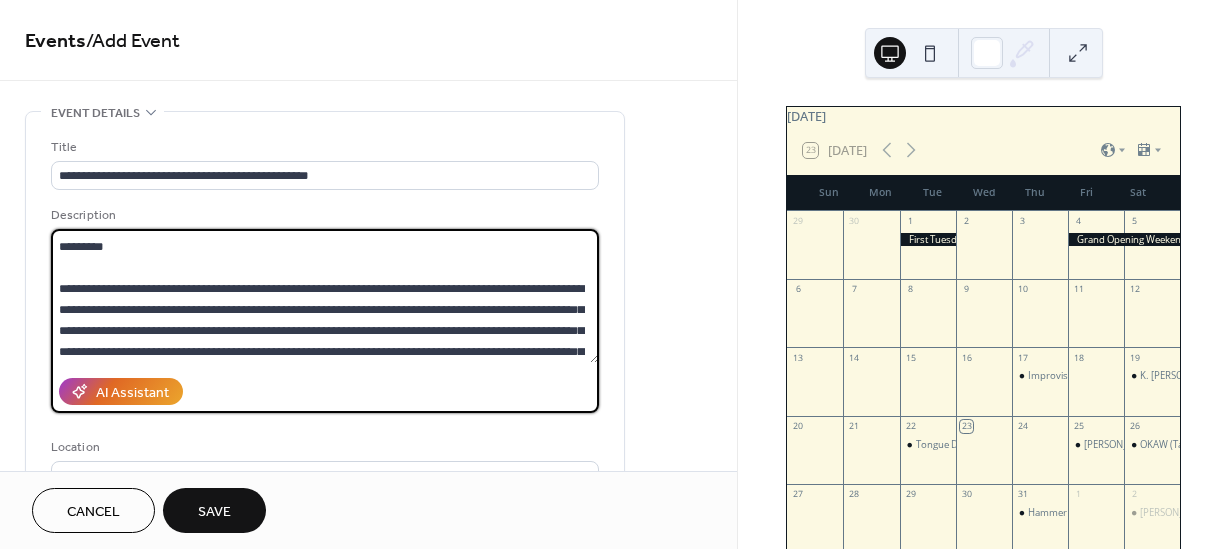 click at bounding box center (325, 296) 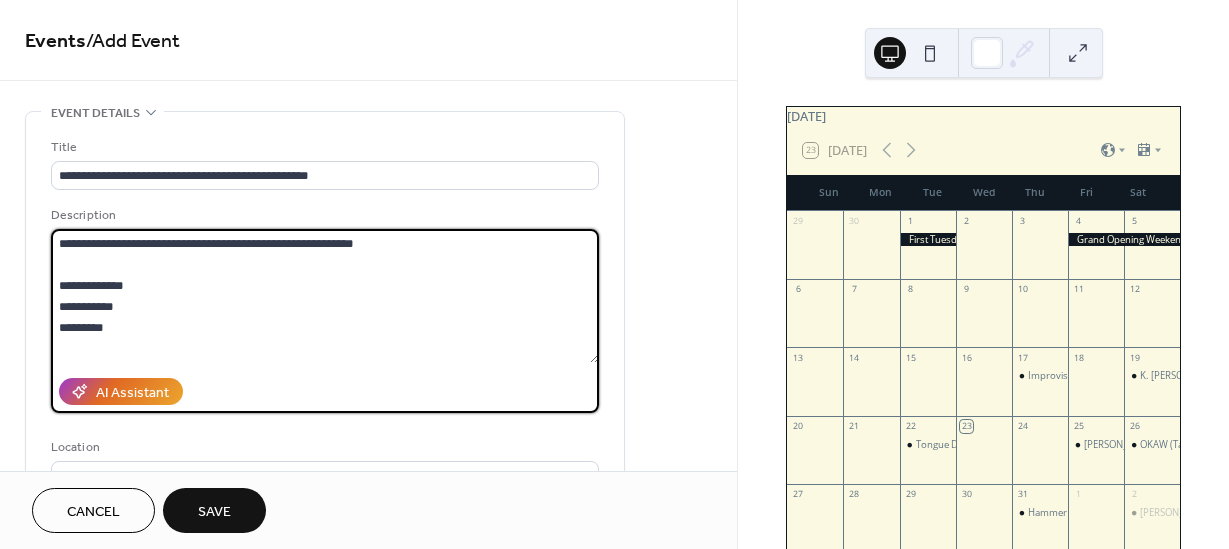 click at bounding box center [325, 296] 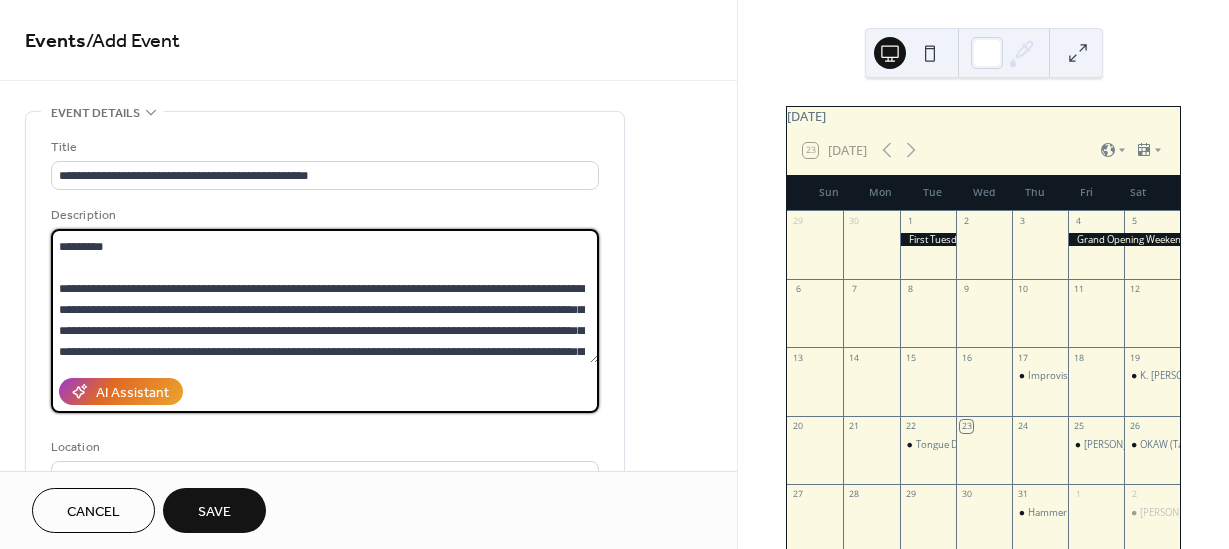 scroll, scrollTop: 82, scrollLeft: 0, axis: vertical 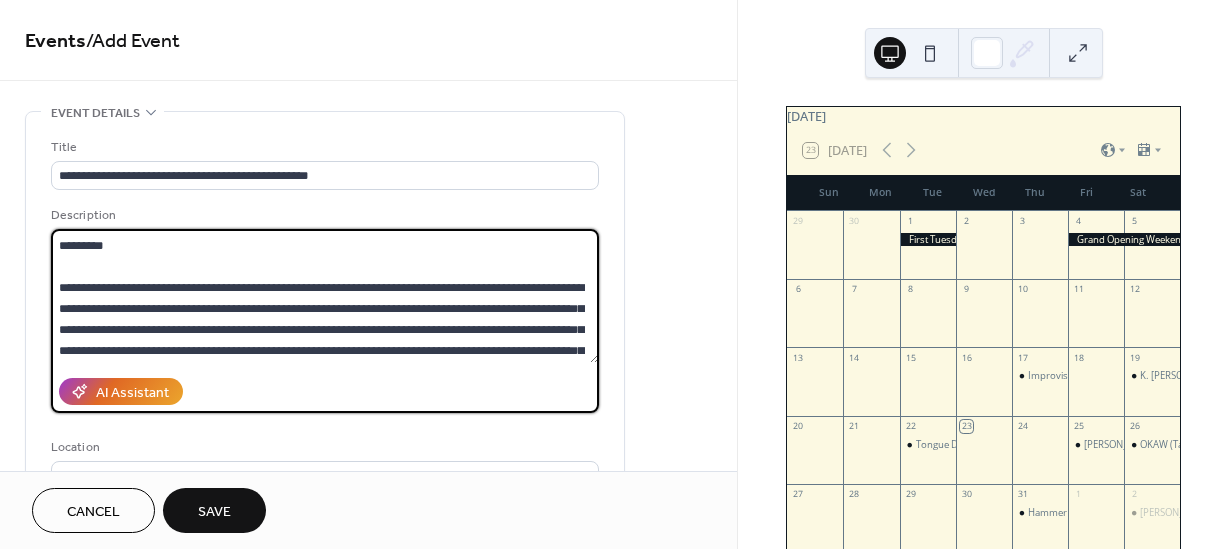 click at bounding box center (325, 296) 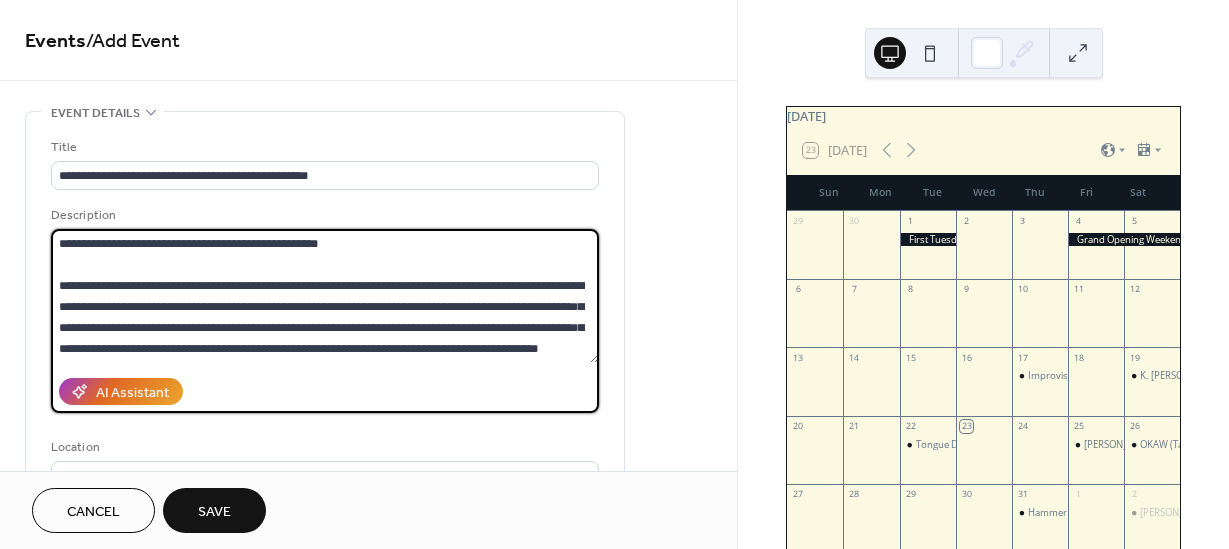 click at bounding box center (325, 296) 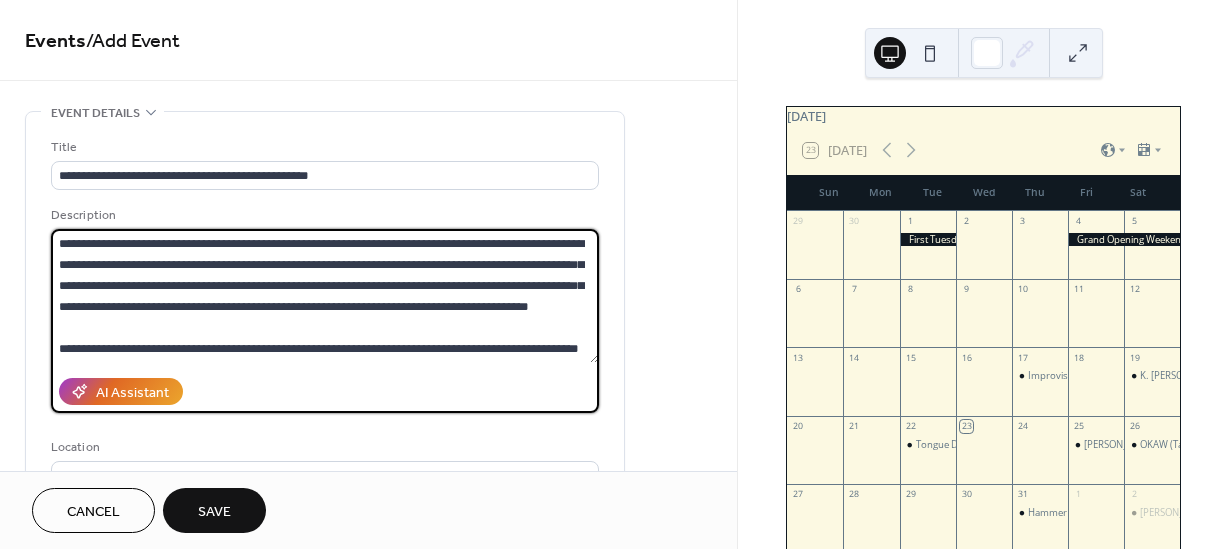 click at bounding box center [325, 296] 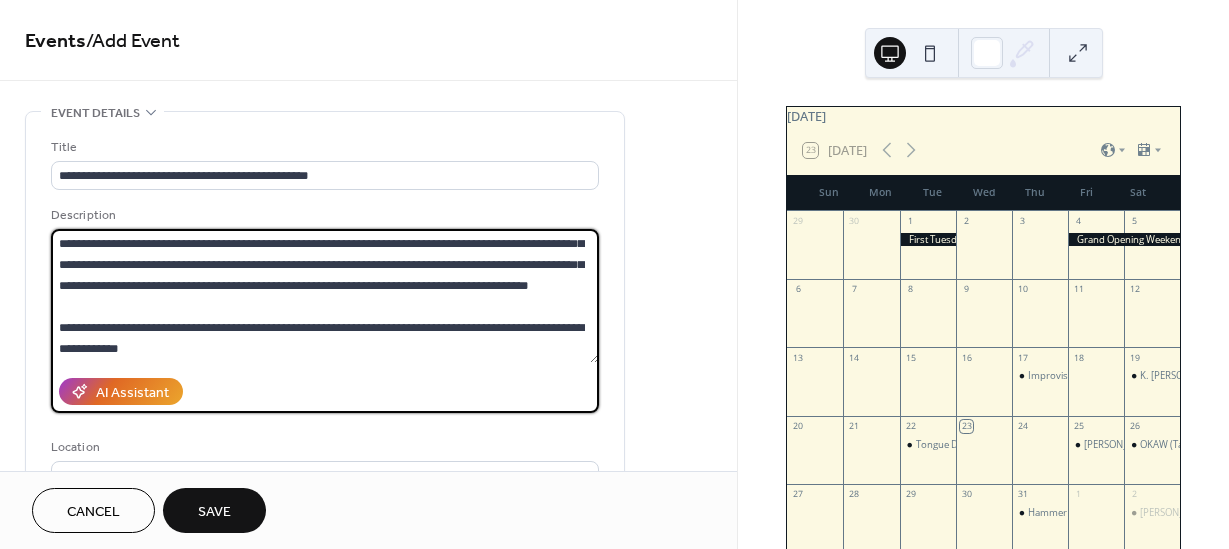 click at bounding box center [325, 296] 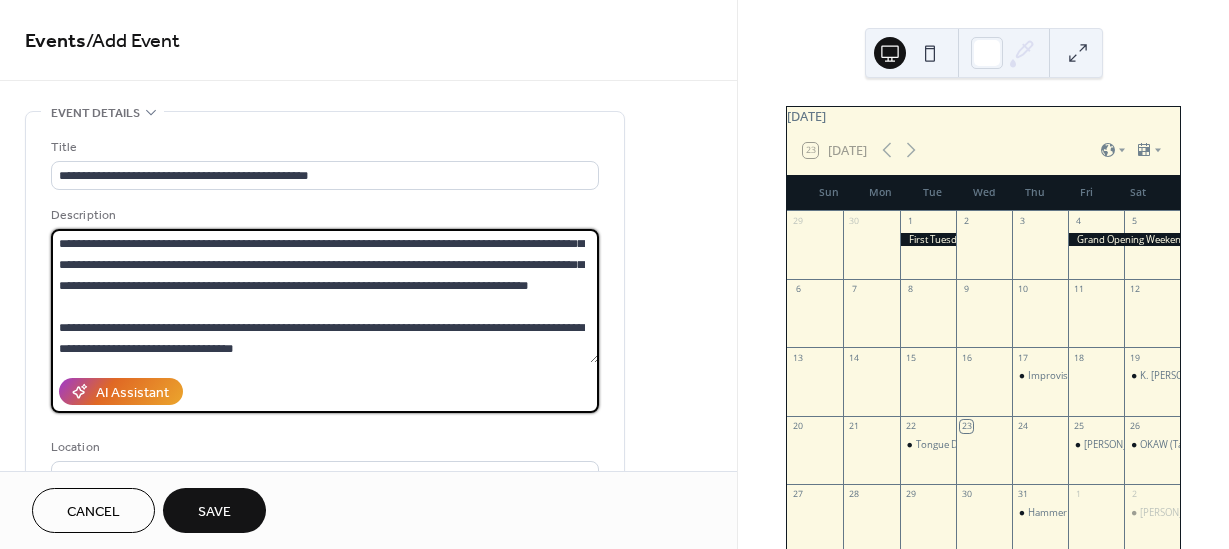 scroll, scrollTop: 315, scrollLeft: 0, axis: vertical 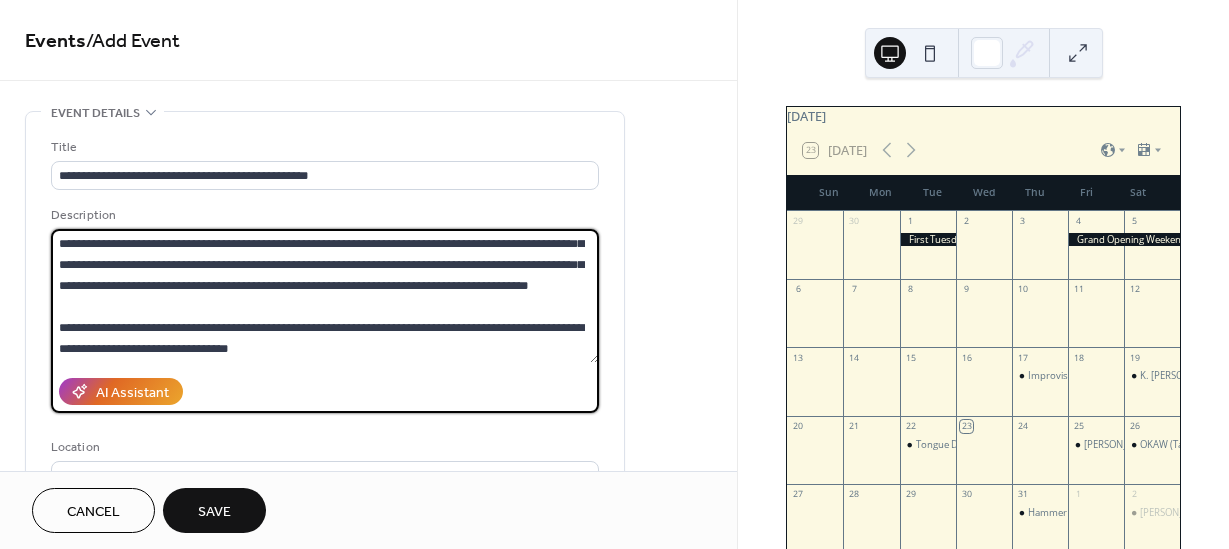 click at bounding box center (325, 296) 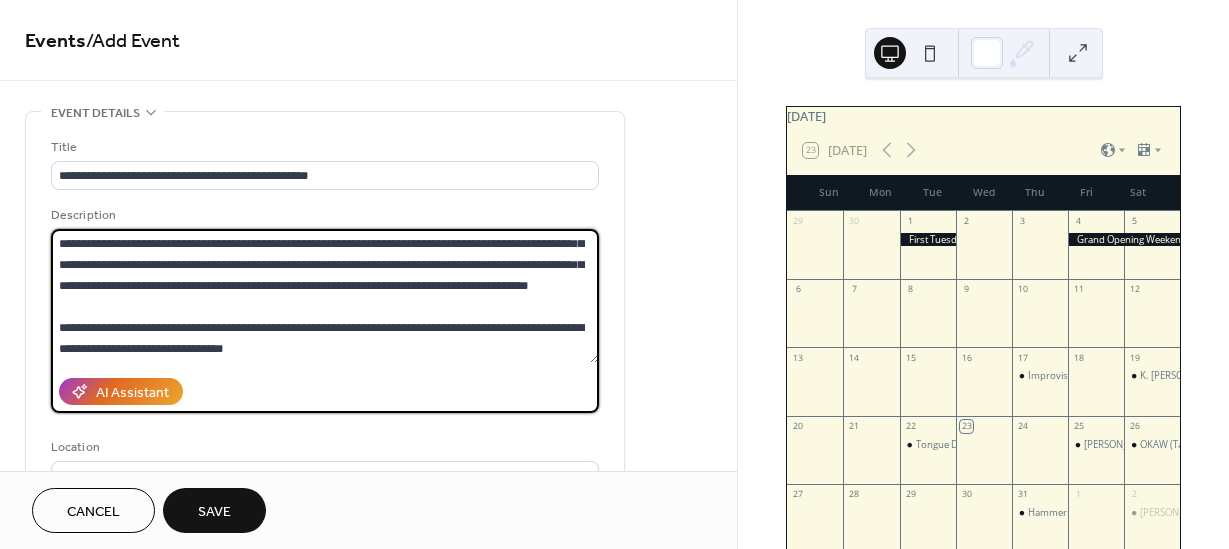 click at bounding box center [325, 296] 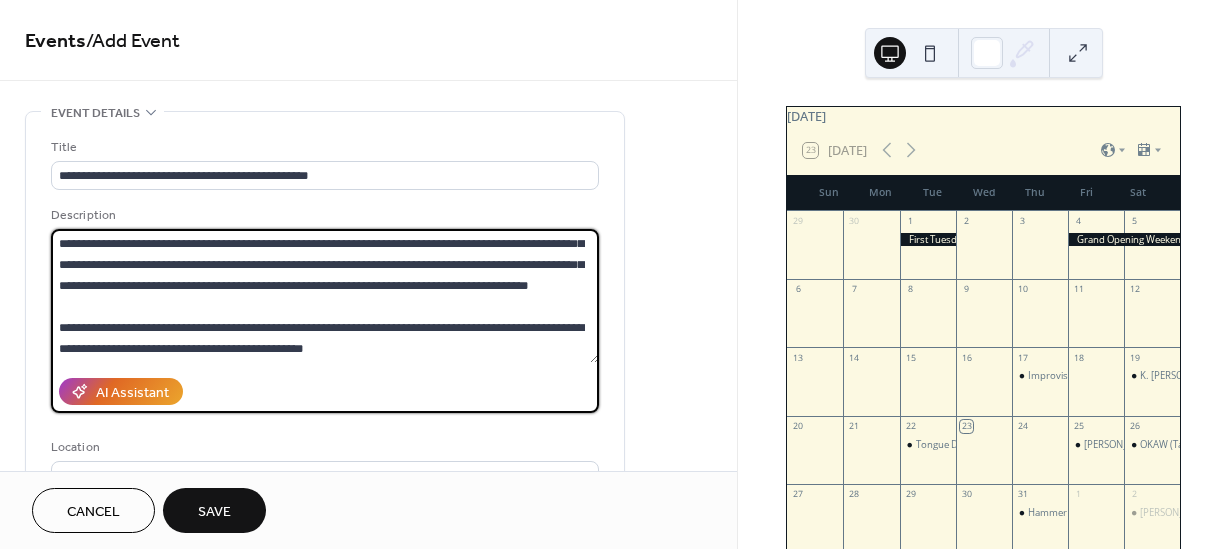 click at bounding box center (325, 296) 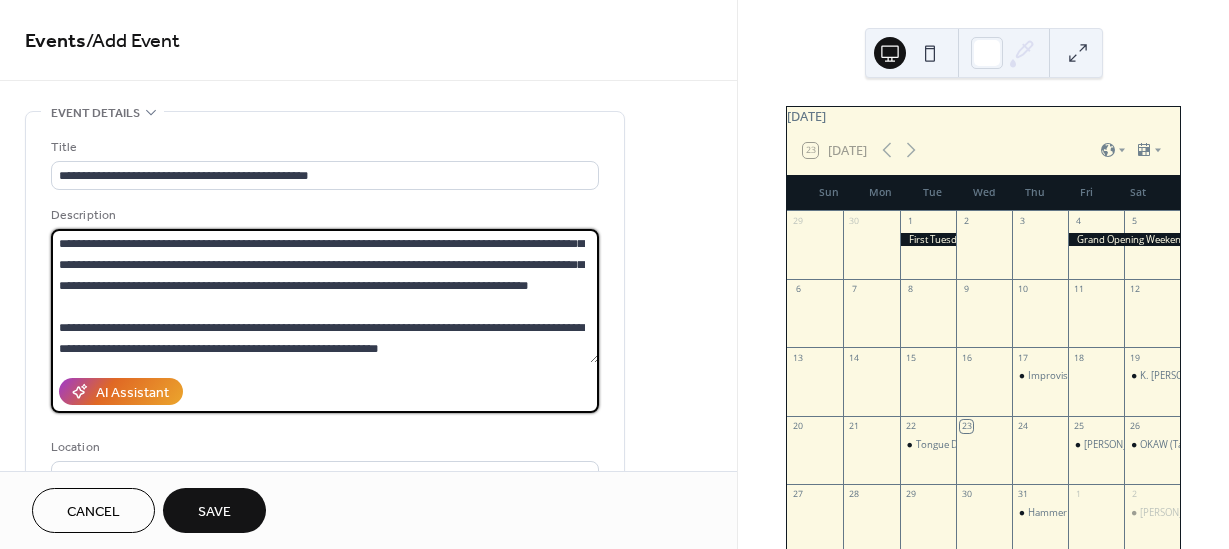 click at bounding box center [325, 296] 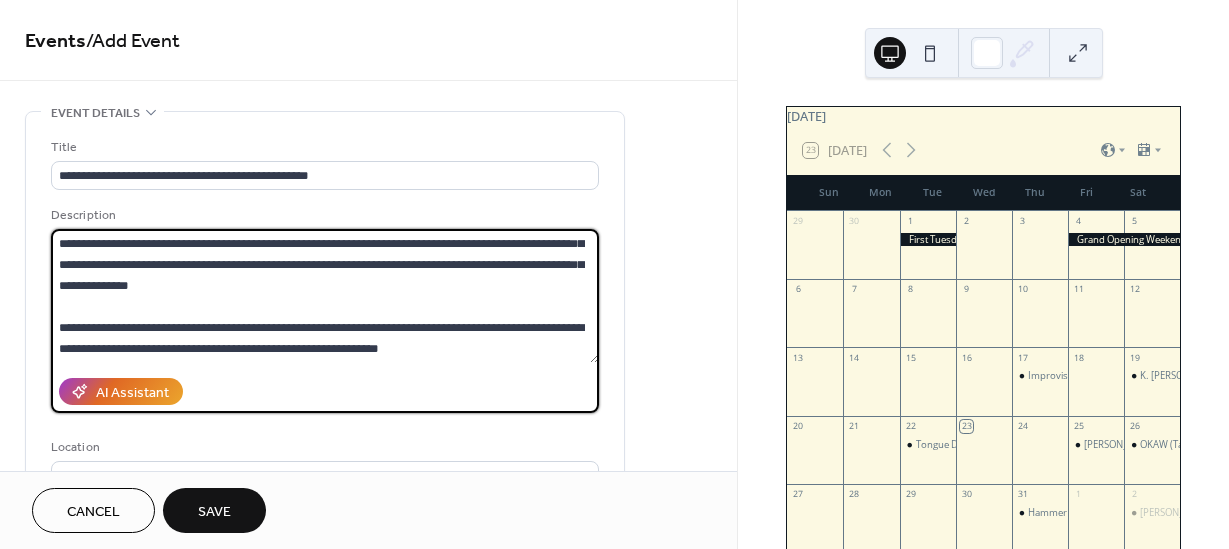 click at bounding box center (325, 296) 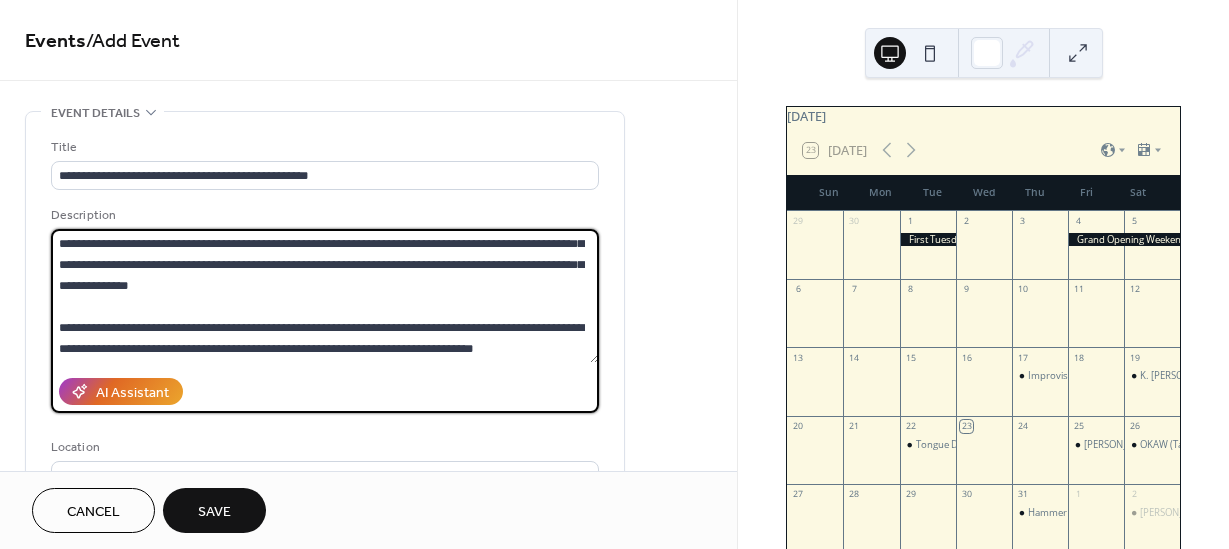 click at bounding box center [325, 296] 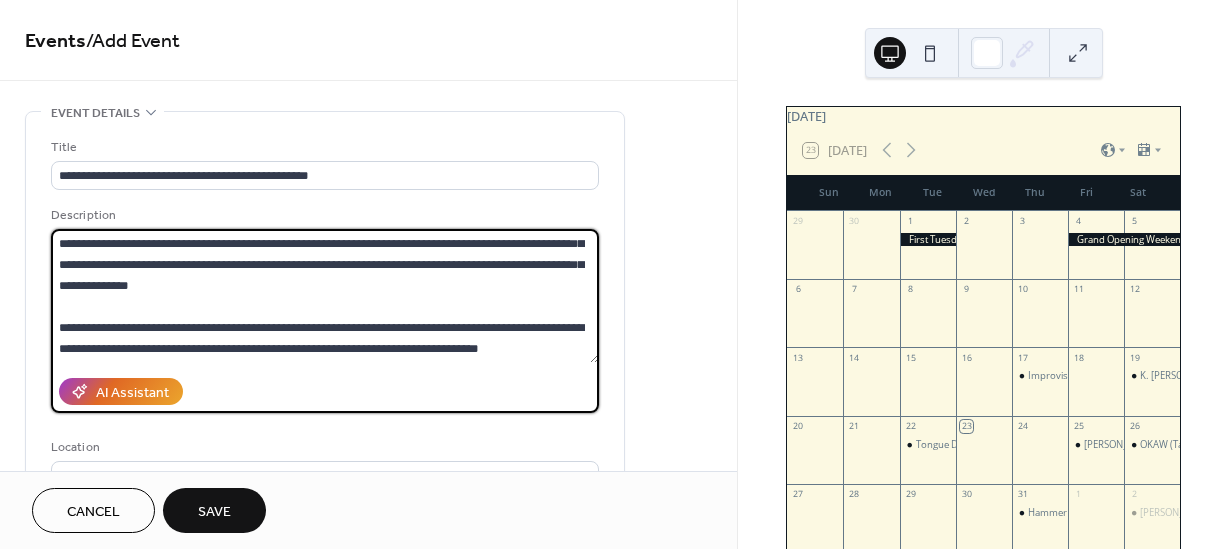 click at bounding box center [325, 296] 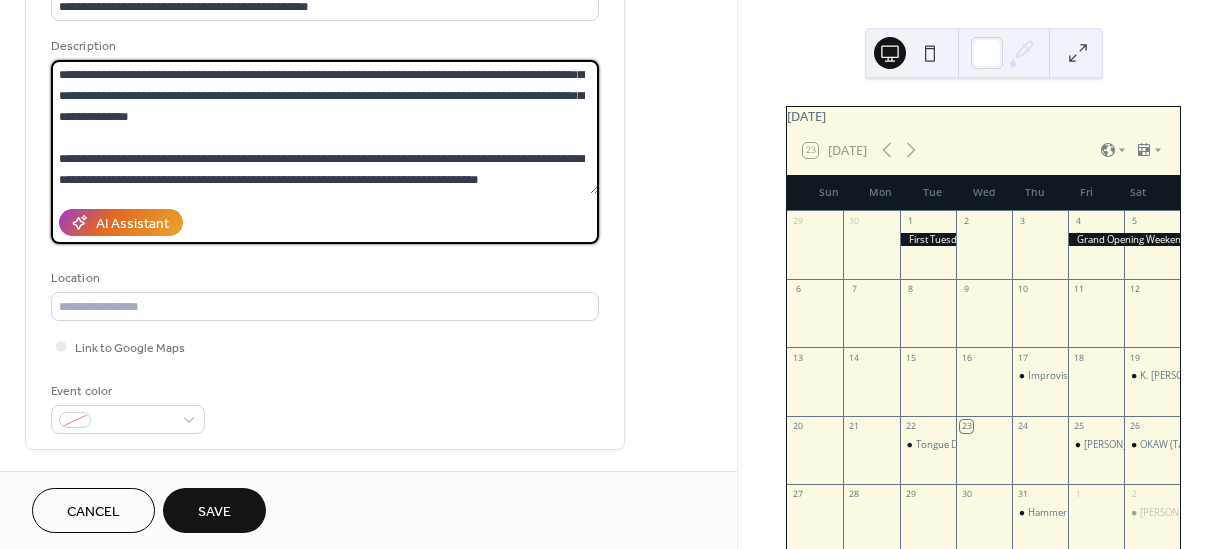 scroll, scrollTop: 174, scrollLeft: 0, axis: vertical 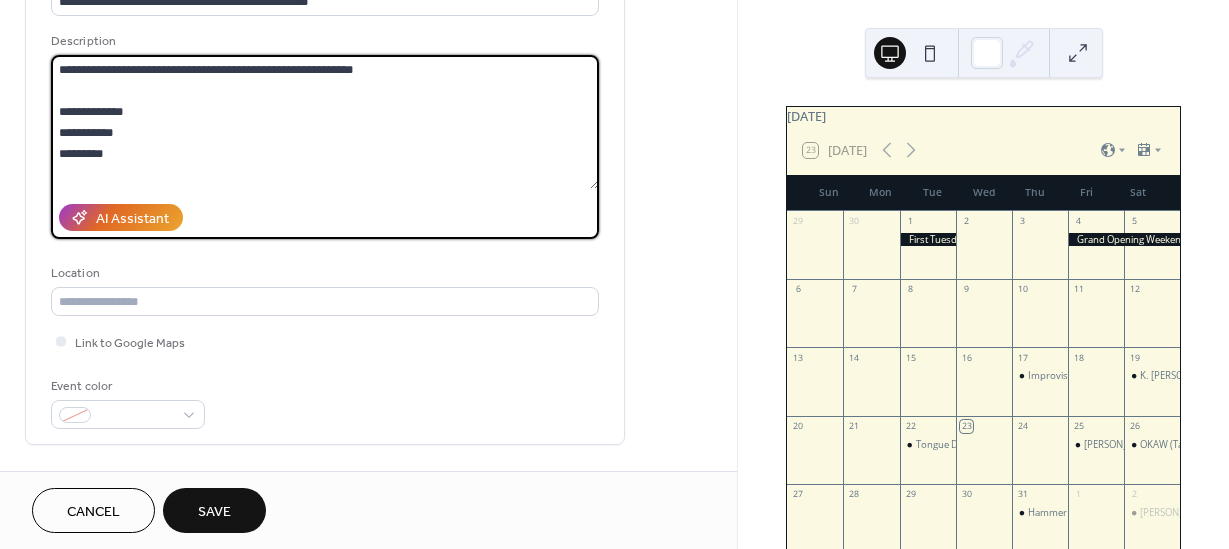 click at bounding box center (325, 122) 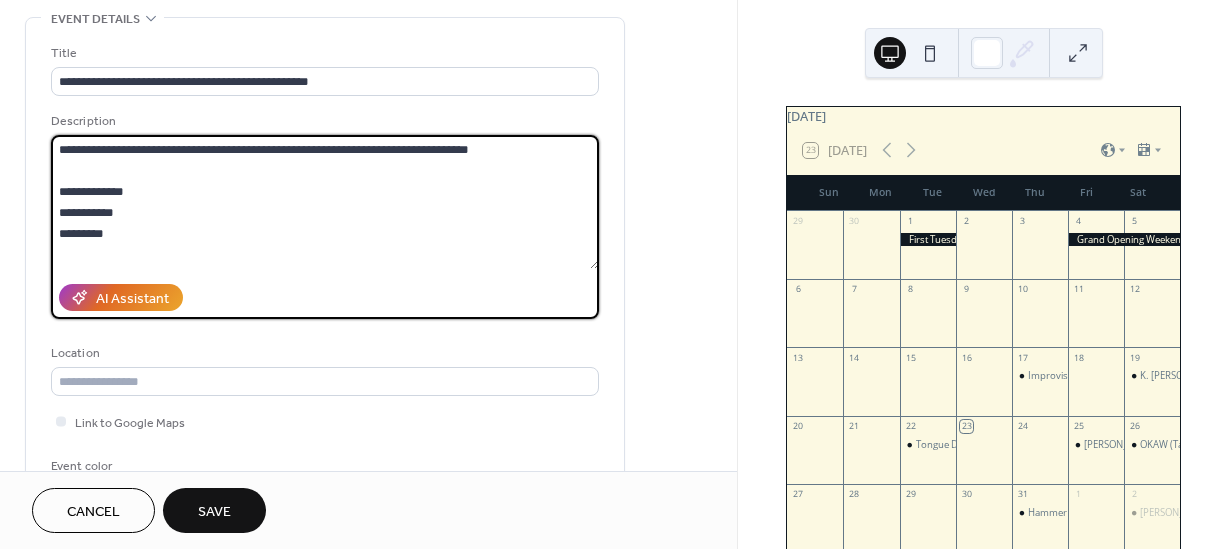 scroll, scrollTop: 93, scrollLeft: 0, axis: vertical 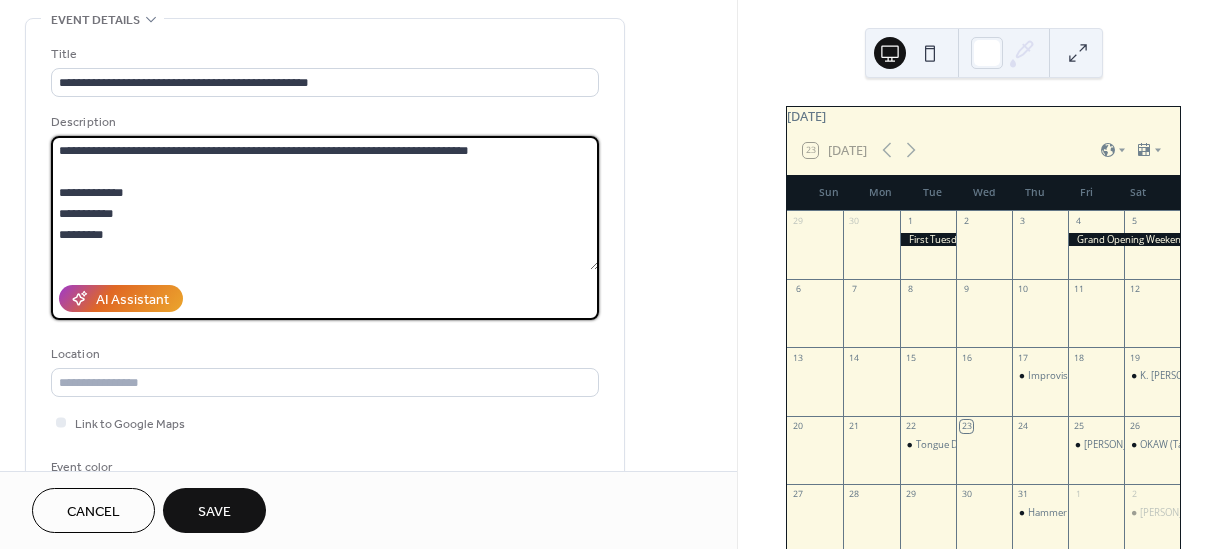 click at bounding box center (325, 203) 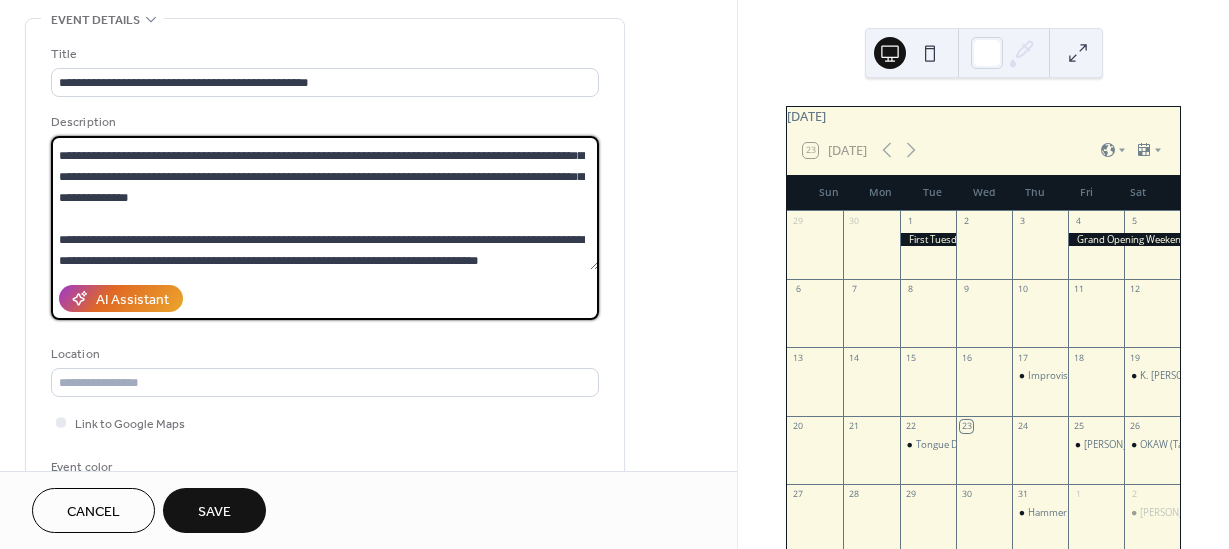 scroll, scrollTop: 357, scrollLeft: 0, axis: vertical 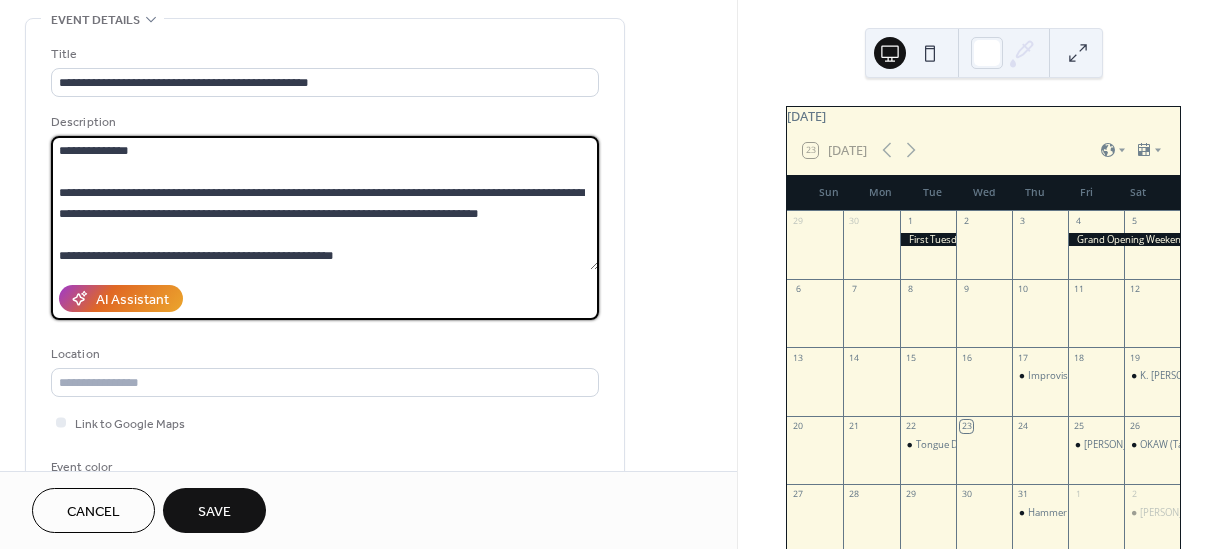 click at bounding box center (325, 203) 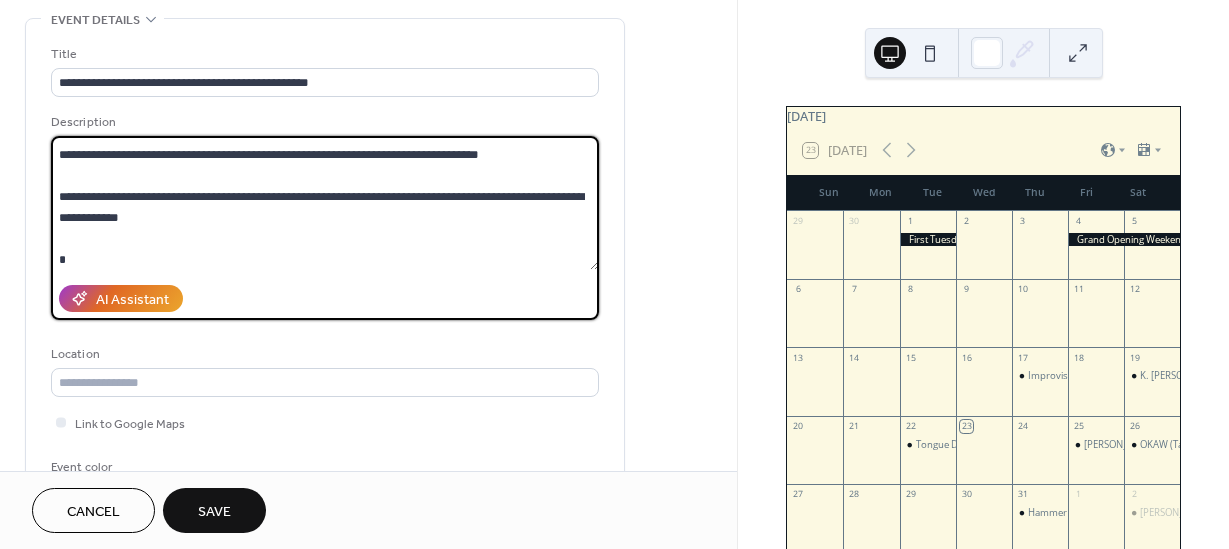 scroll, scrollTop: 417, scrollLeft: 0, axis: vertical 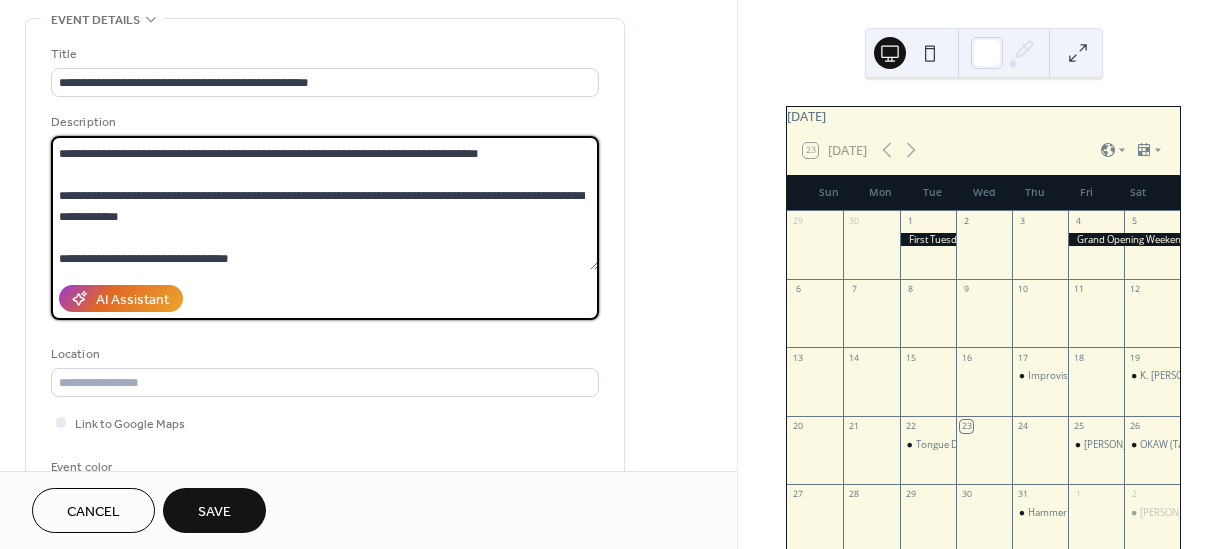 click at bounding box center (325, 203) 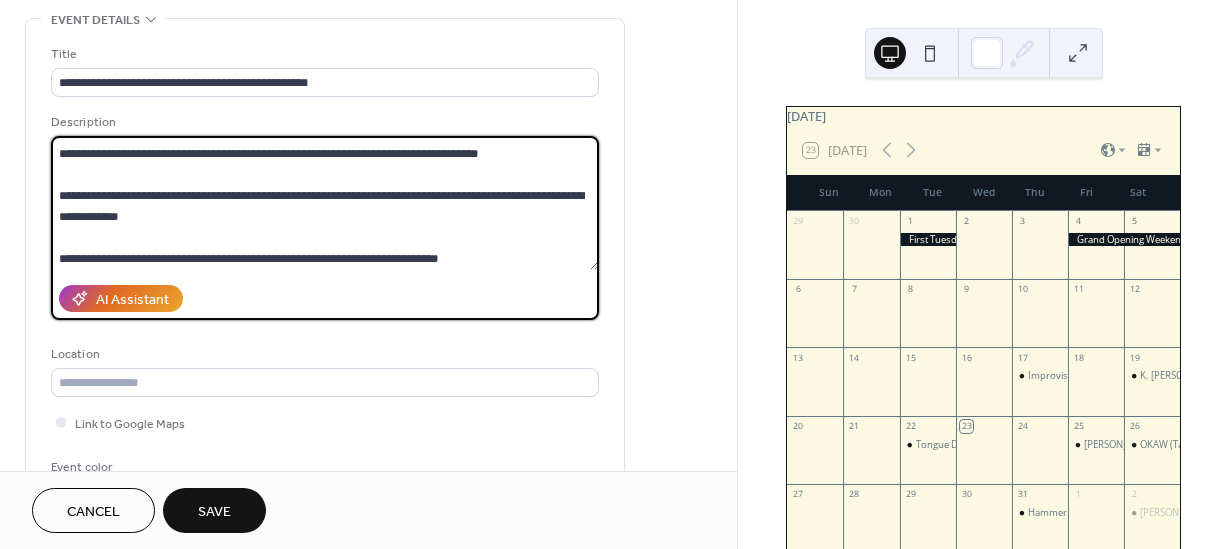 click at bounding box center (325, 203) 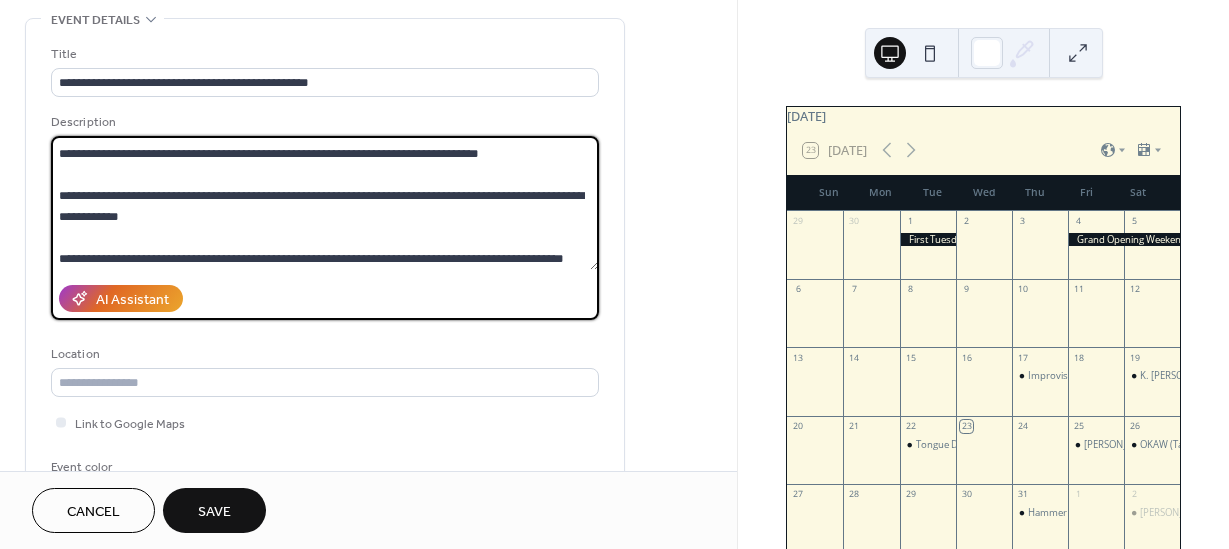 scroll, scrollTop: 438, scrollLeft: 0, axis: vertical 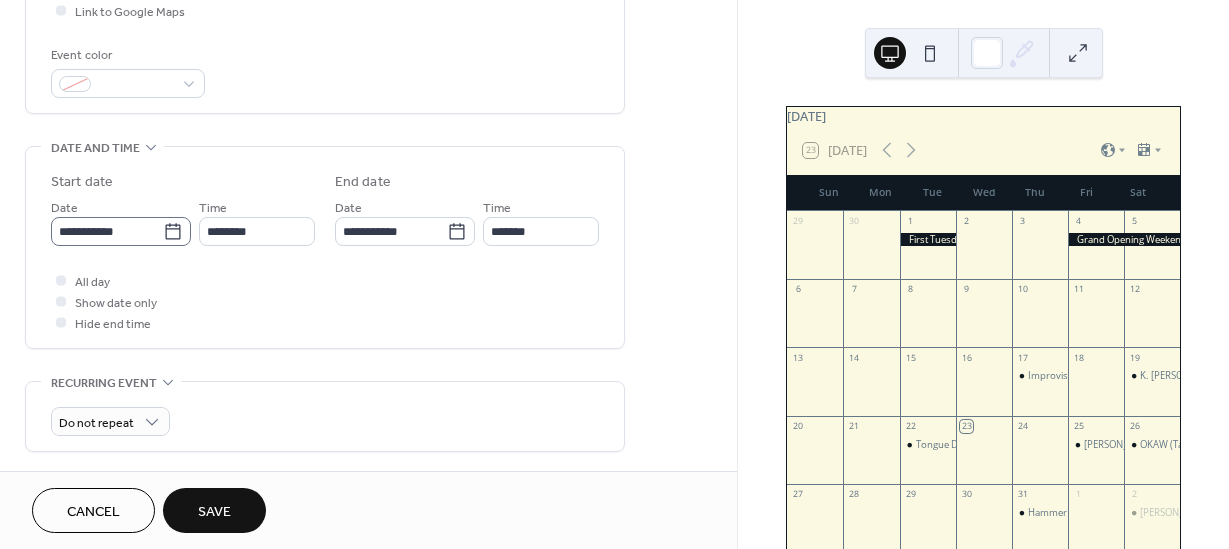 type on "**********" 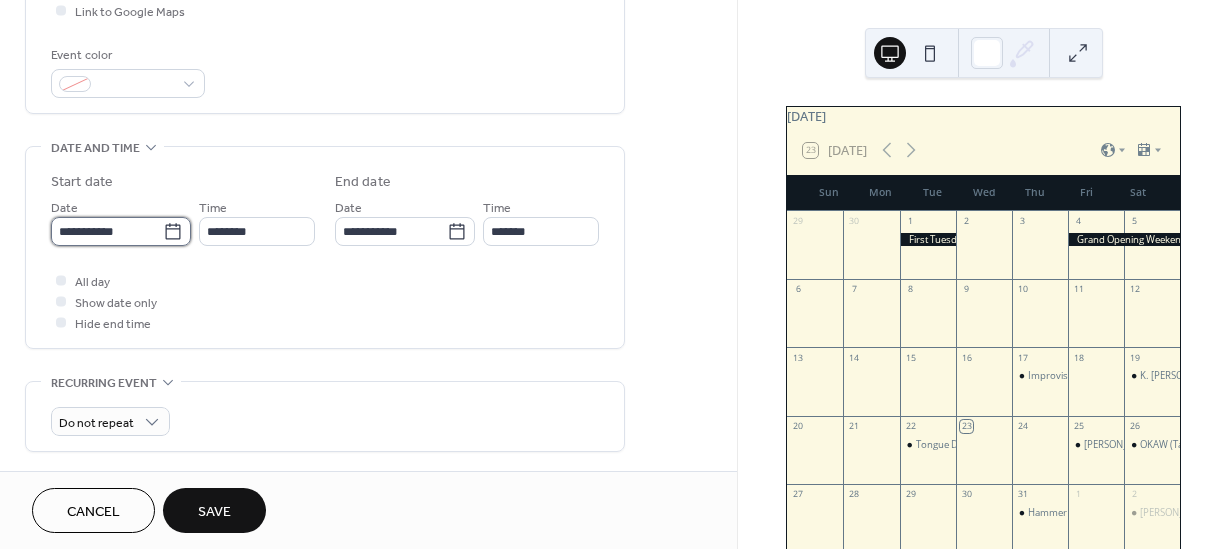 click on "**********" at bounding box center (107, 231) 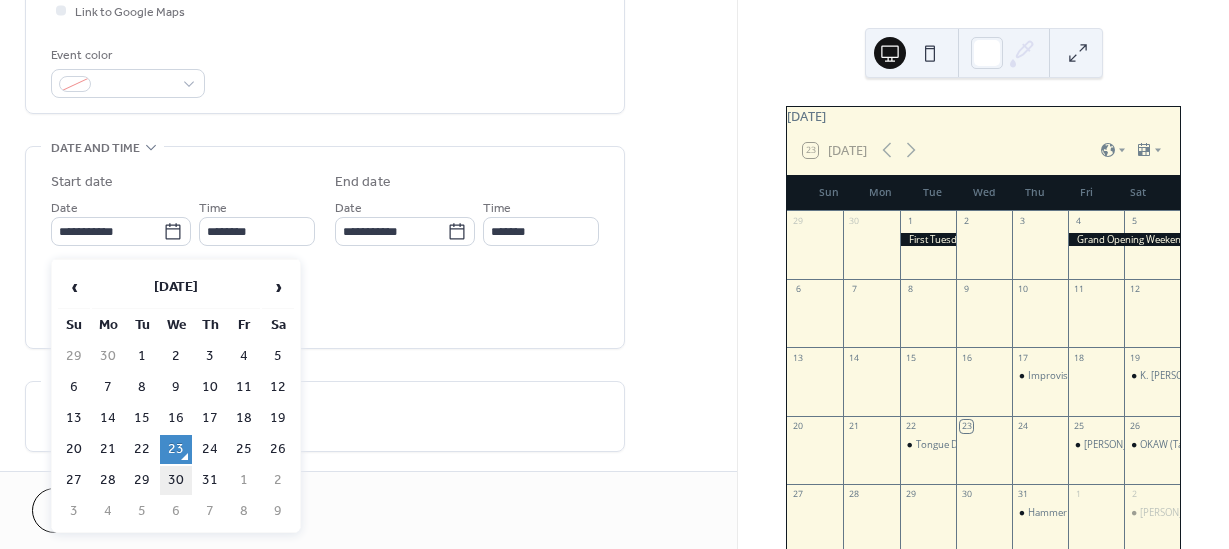 click on "30" at bounding box center [176, 480] 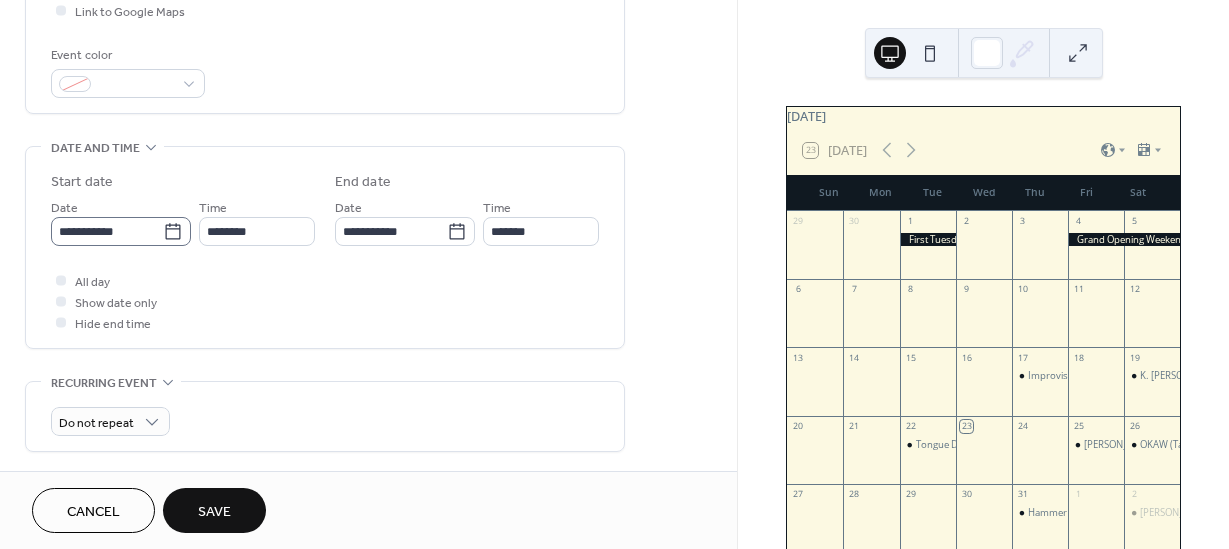 click 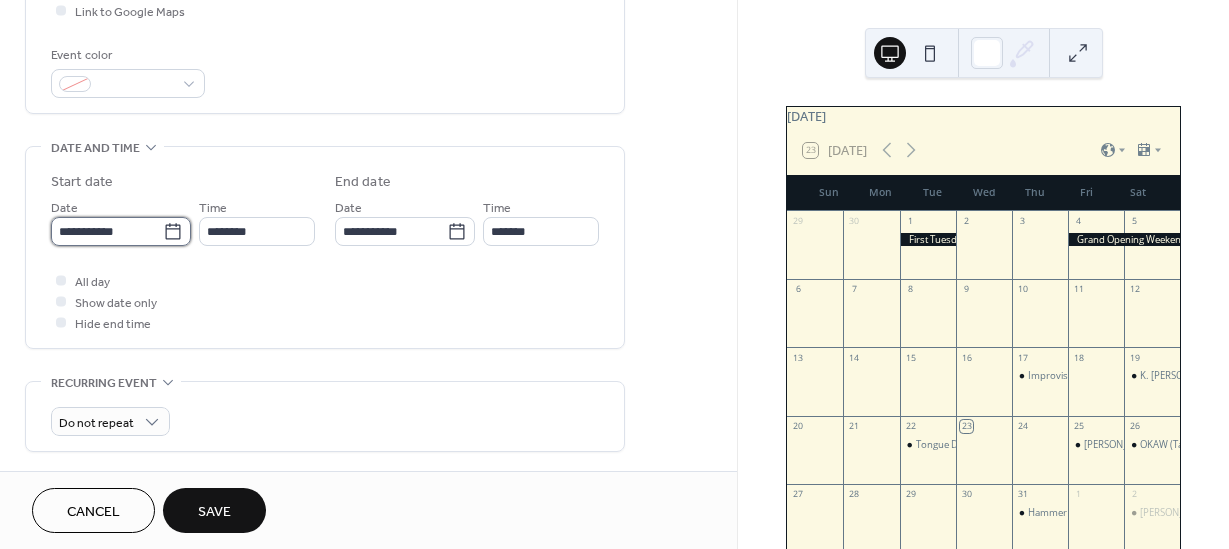 click on "**********" at bounding box center (107, 231) 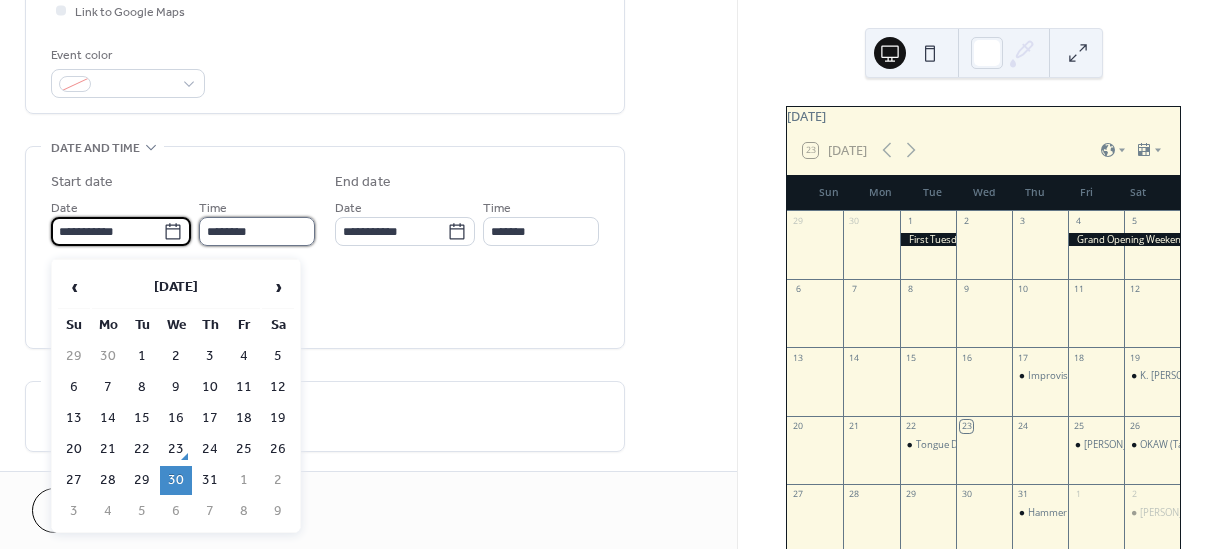 click on "********" at bounding box center [257, 231] 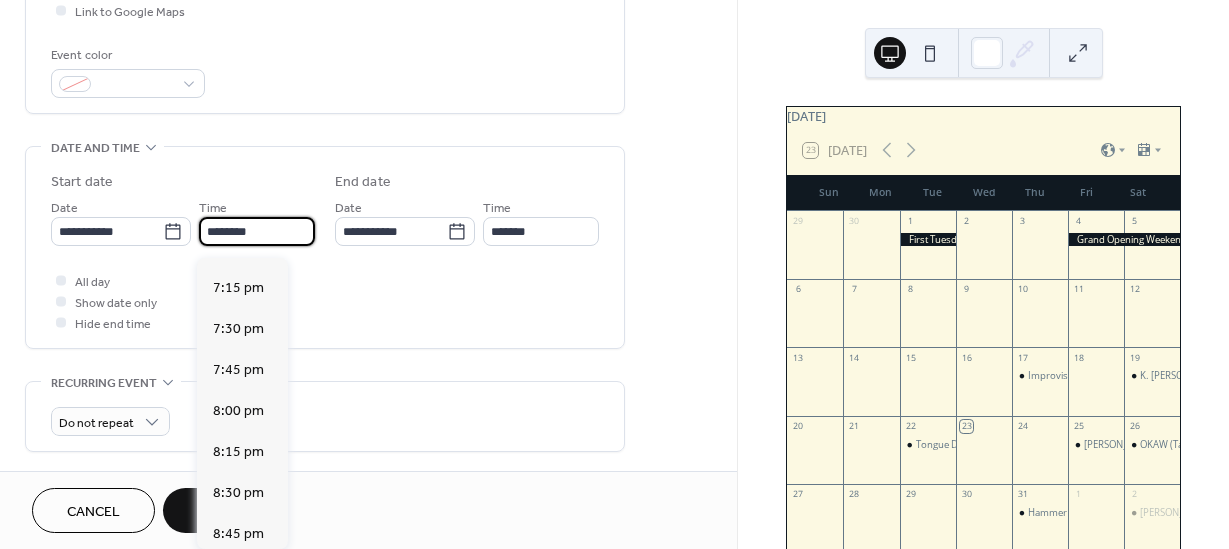 scroll, scrollTop: 3148, scrollLeft: 0, axis: vertical 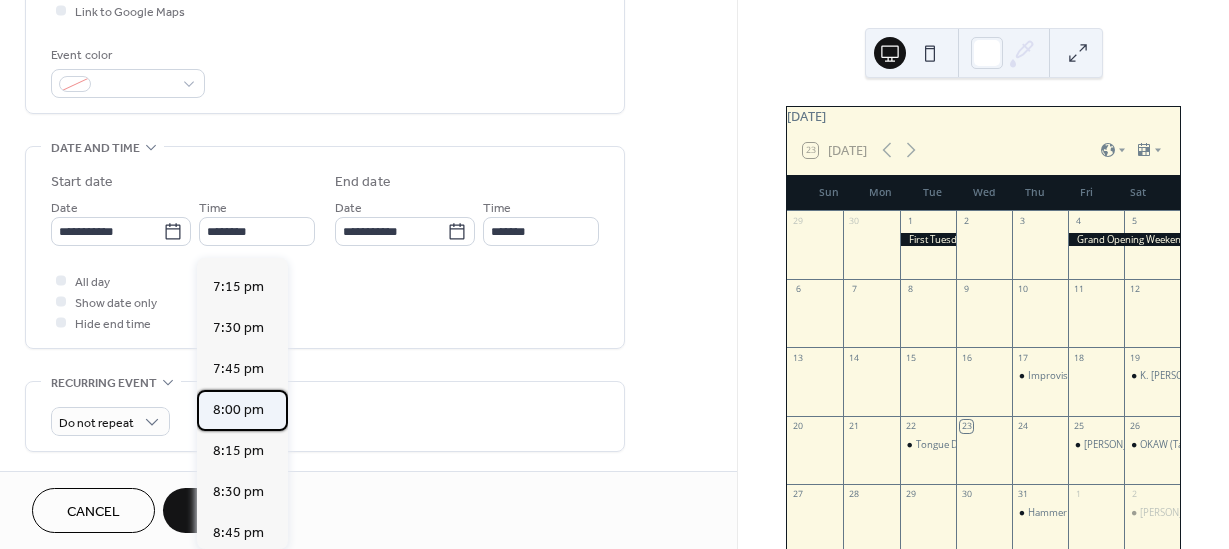 click on "8:00 pm" at bounding box center [238, 410] 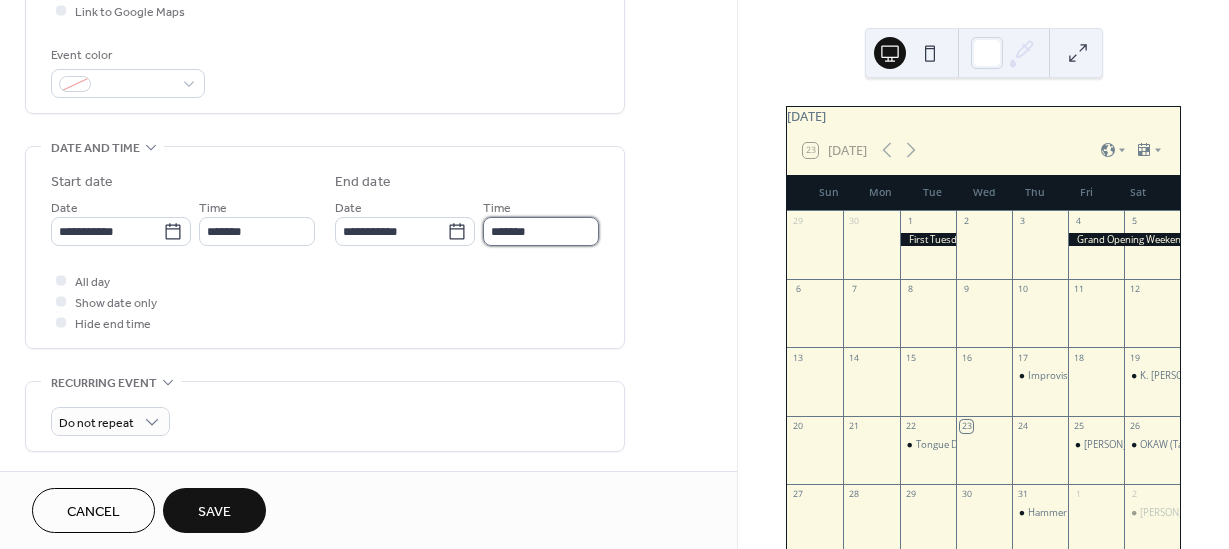 click on "*******" at bounding box center [541, 231] 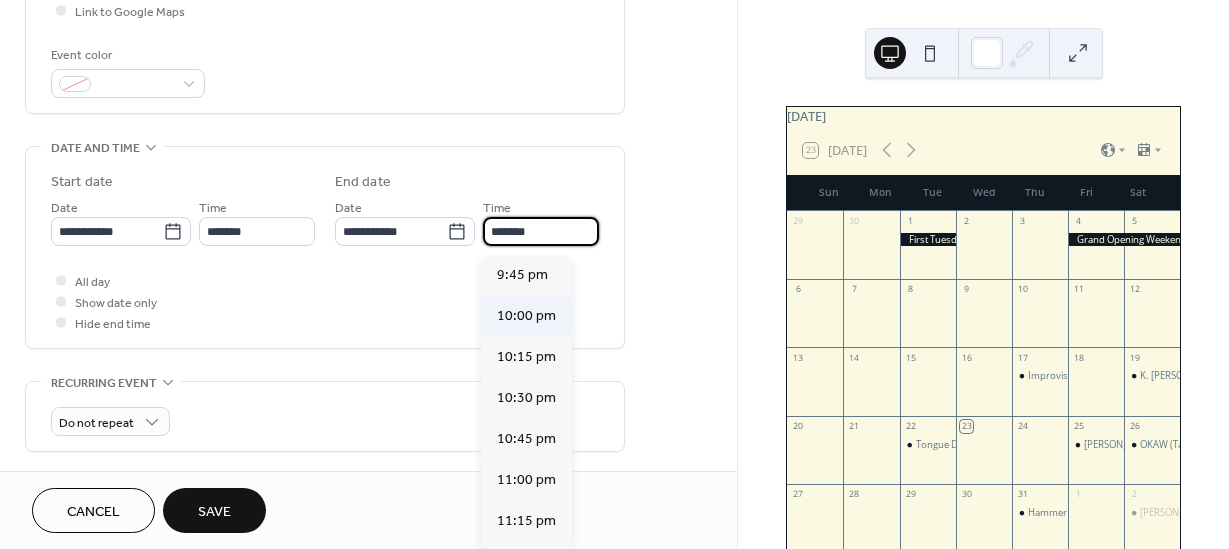 scroll, scrollTop: 261, scrollLeft: 0, axis: vertical 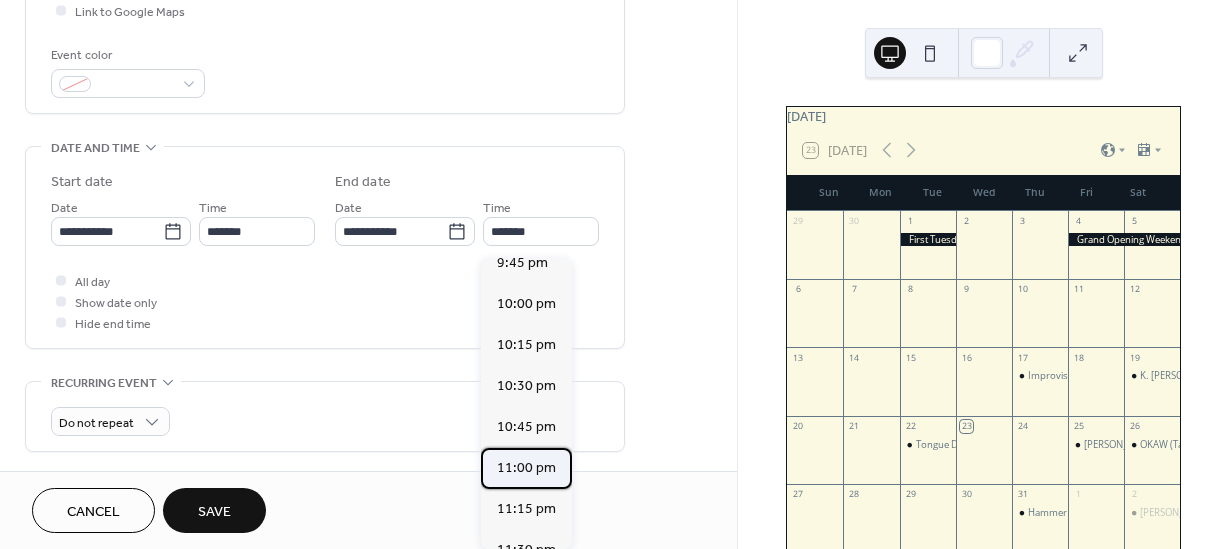 click on "11:00 pm" at bounding box center (526, 468) 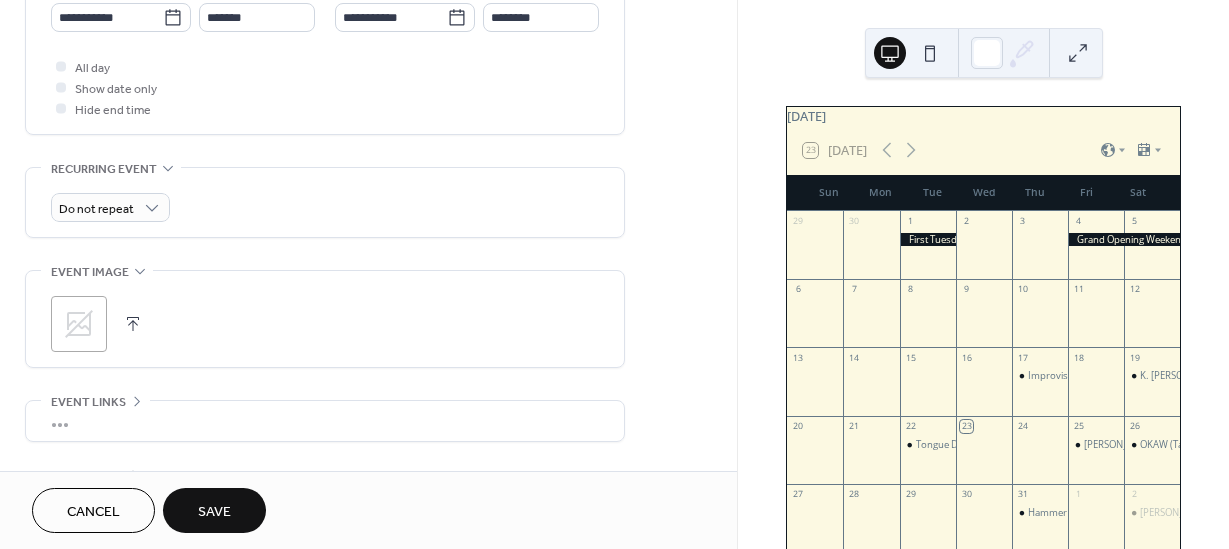 scroll, scrollTop: 866, scrollLeft: 0, axis: vertical 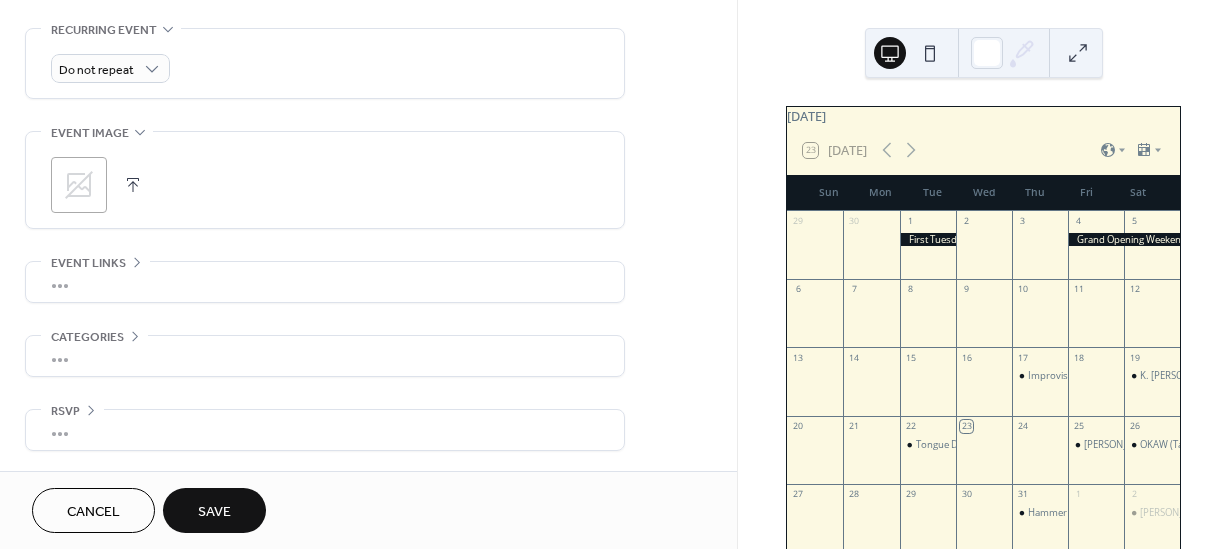click on "Save" at bounding box center (214, 512) 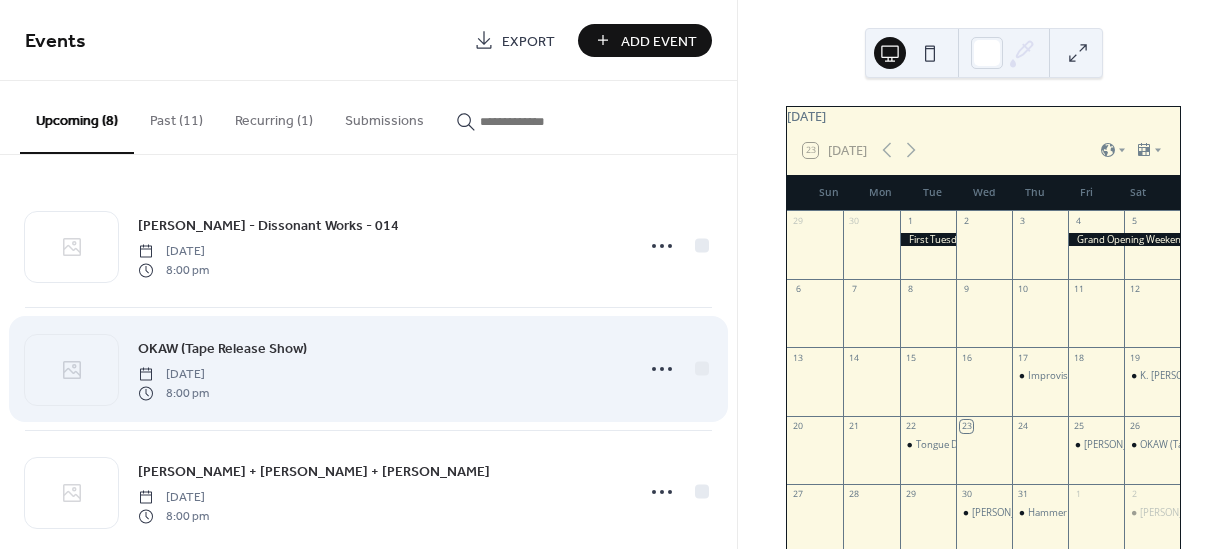 scroll, scrollTop: 199, scrollLeft: 0, axis: vertical 